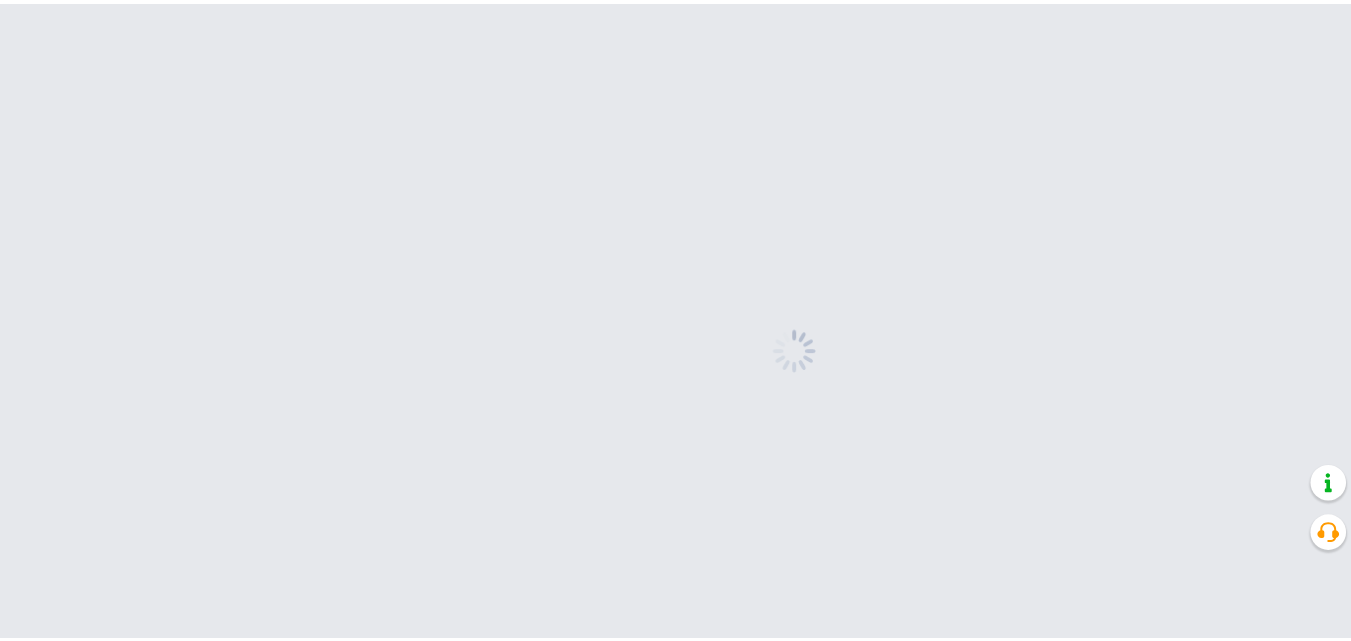 scroll, scrollTop: 0, scrollLeft: 0, axis: both 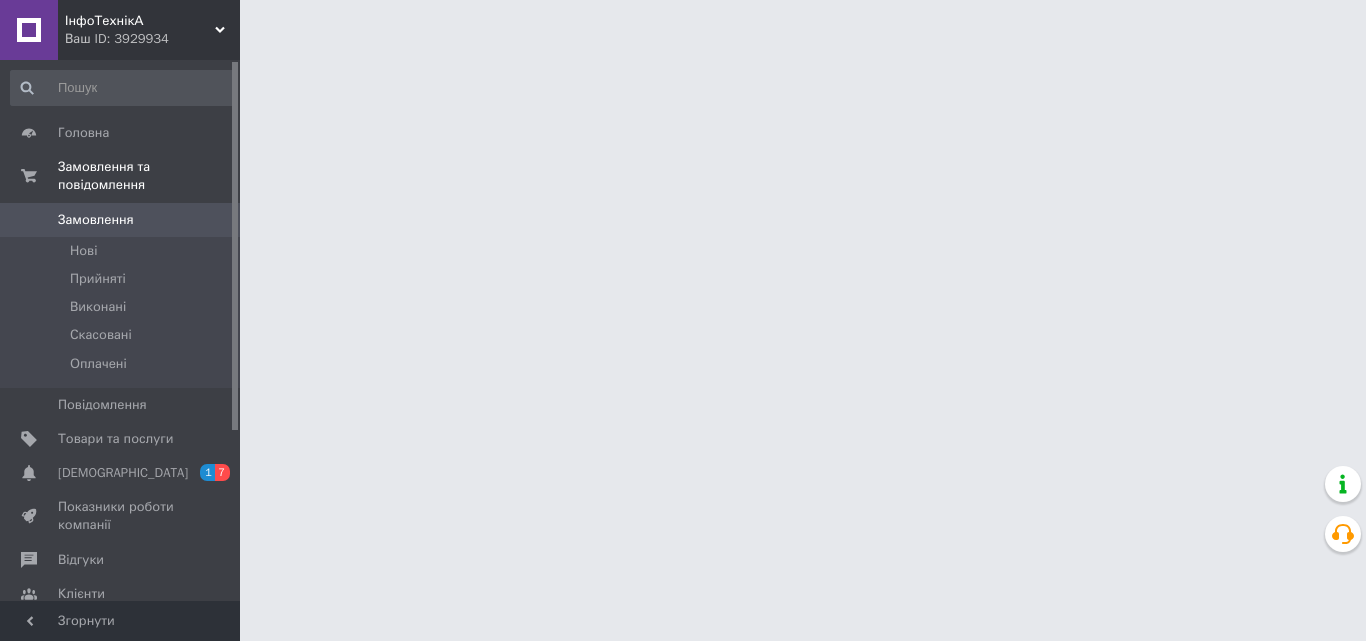 click 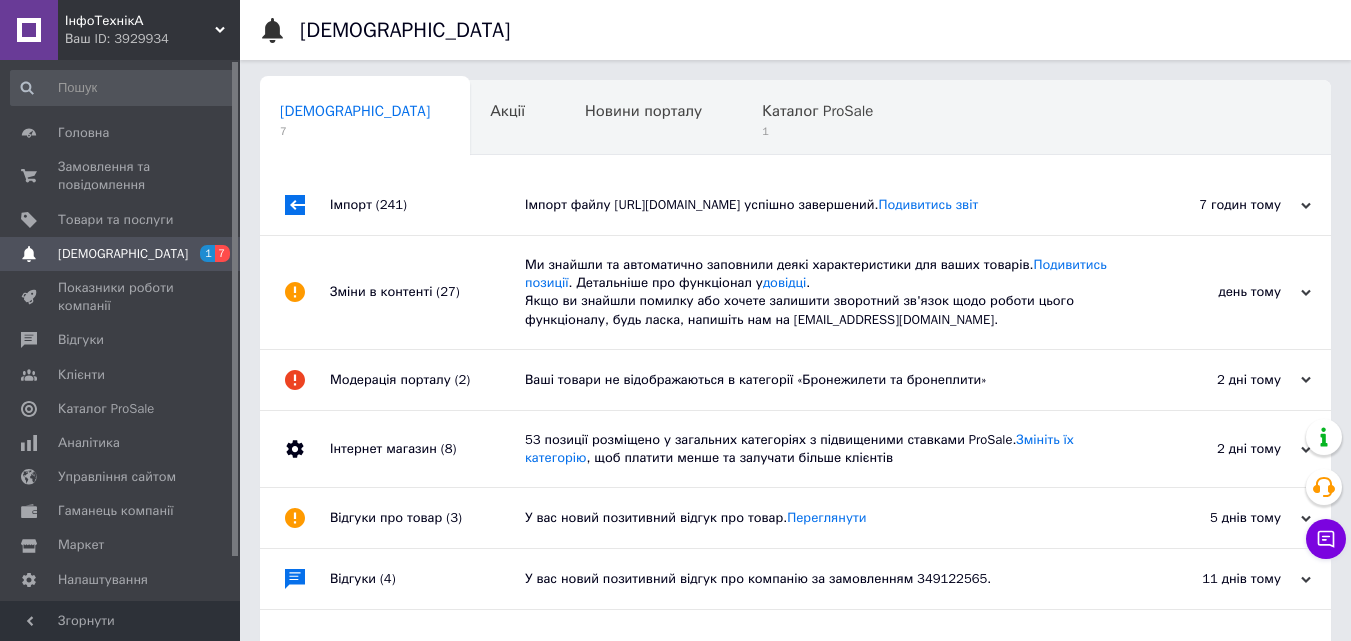 click on "Імпорт файлу [URL][DOMAIN_NAME] успішно завершений.  Подивитись звіт" at bounding box center [818, 205] 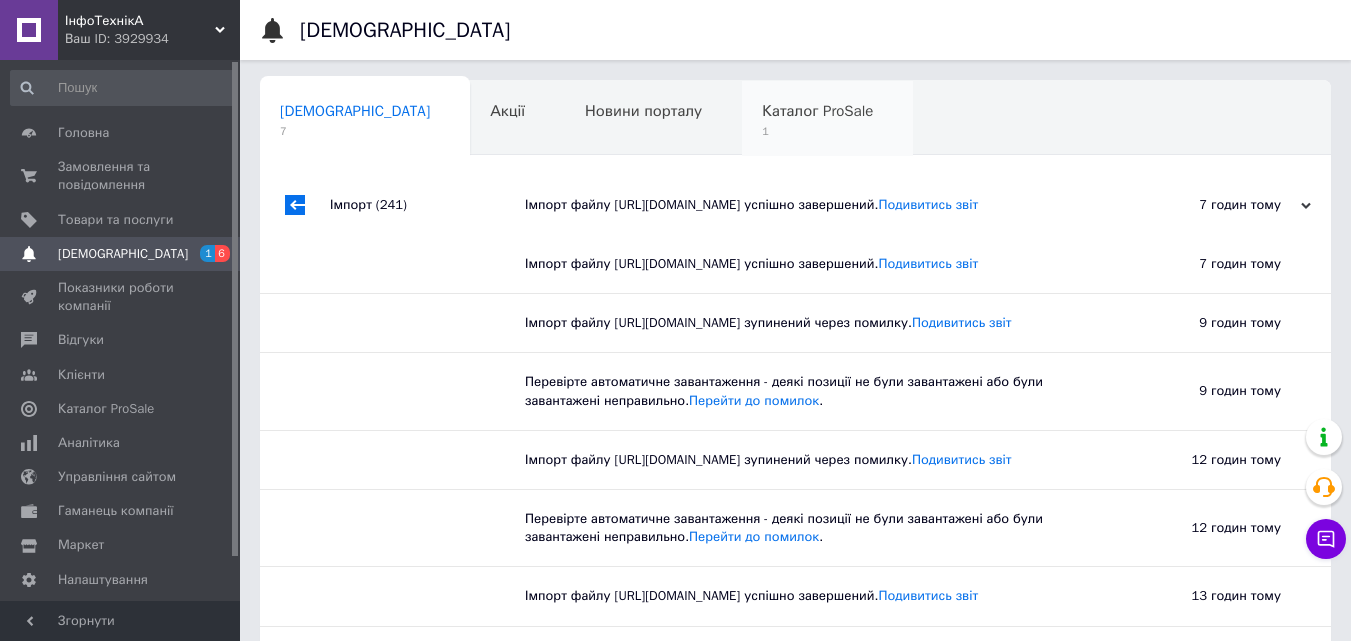 click on "Каталог ProSale" at bounding box center [817, 111] 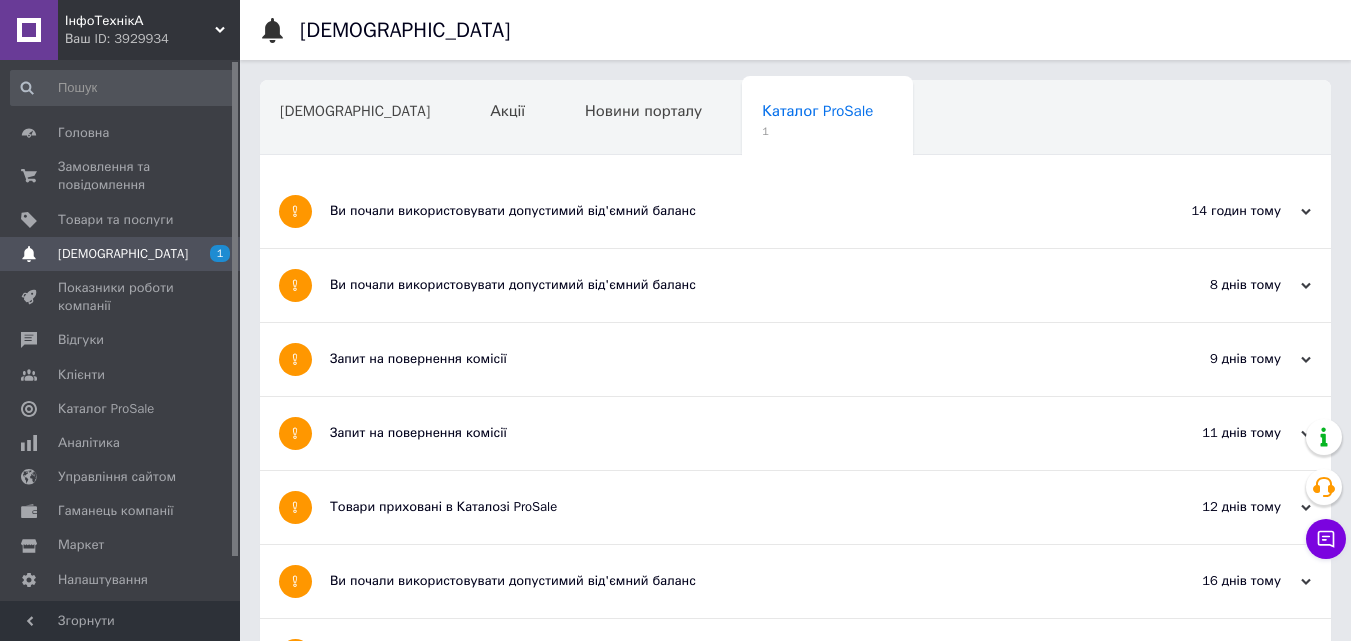 click on "Ви почали використовувати допустимий від'ємний баланс" at bounding box center [720, 211] 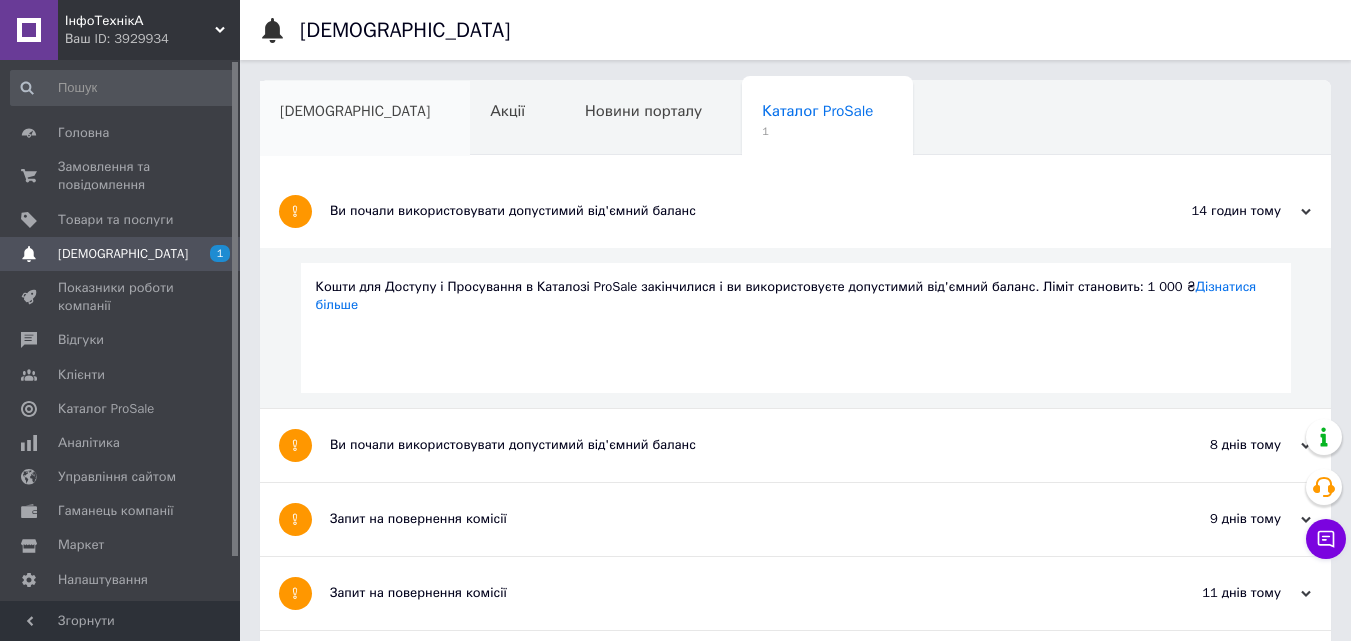 click on "[DEMOGRAPHIC_DATA]" at bounding box center (365, 119) 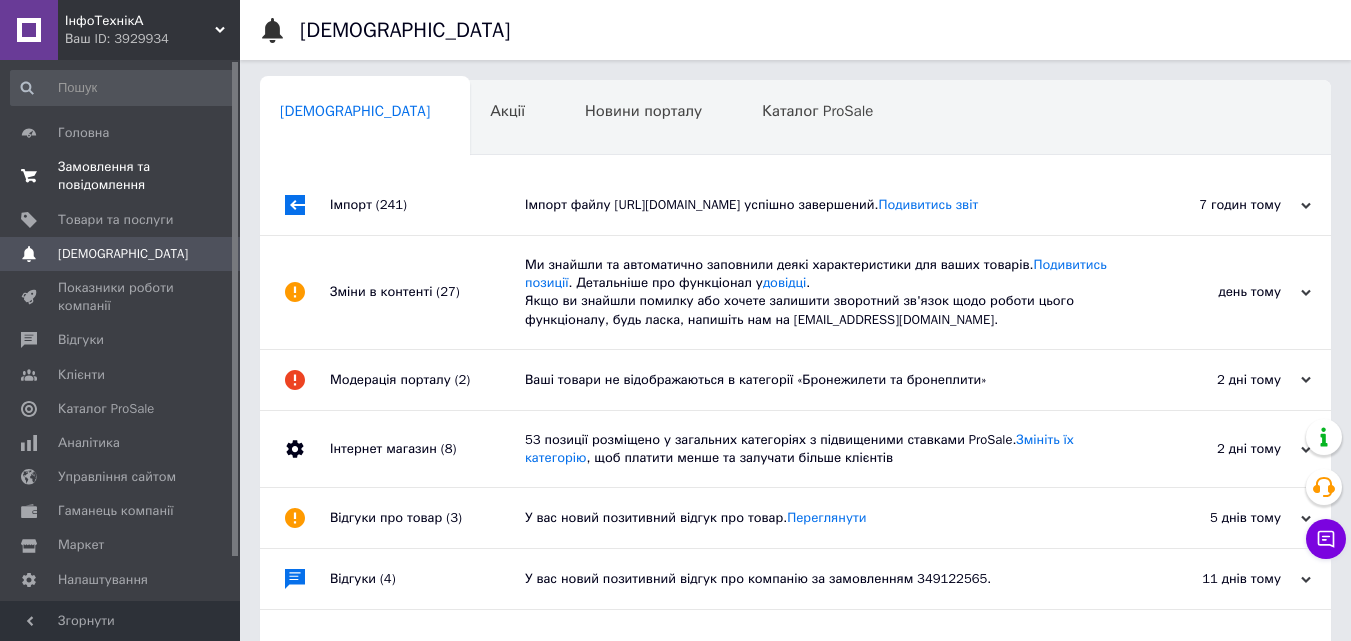 click on "Замовлення та повідомлення" at bounding box center [121, 176] 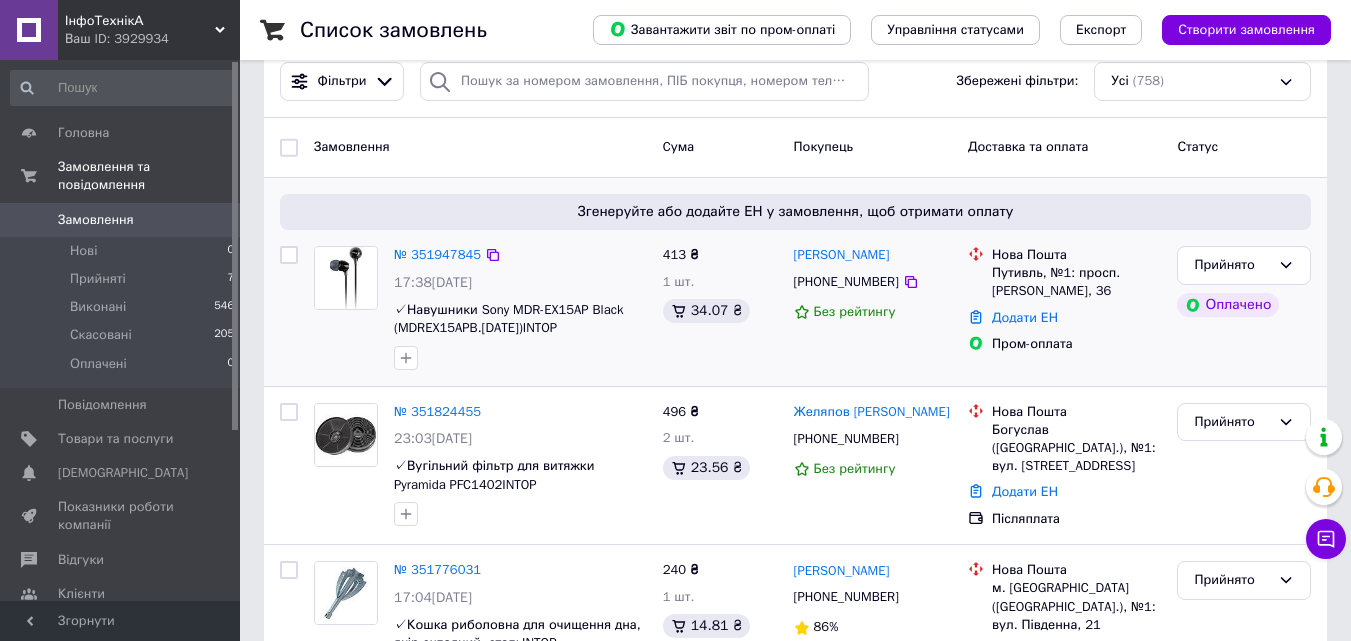 scroll, scrollTop: 200, scrollLeft: 0, axis: vertical 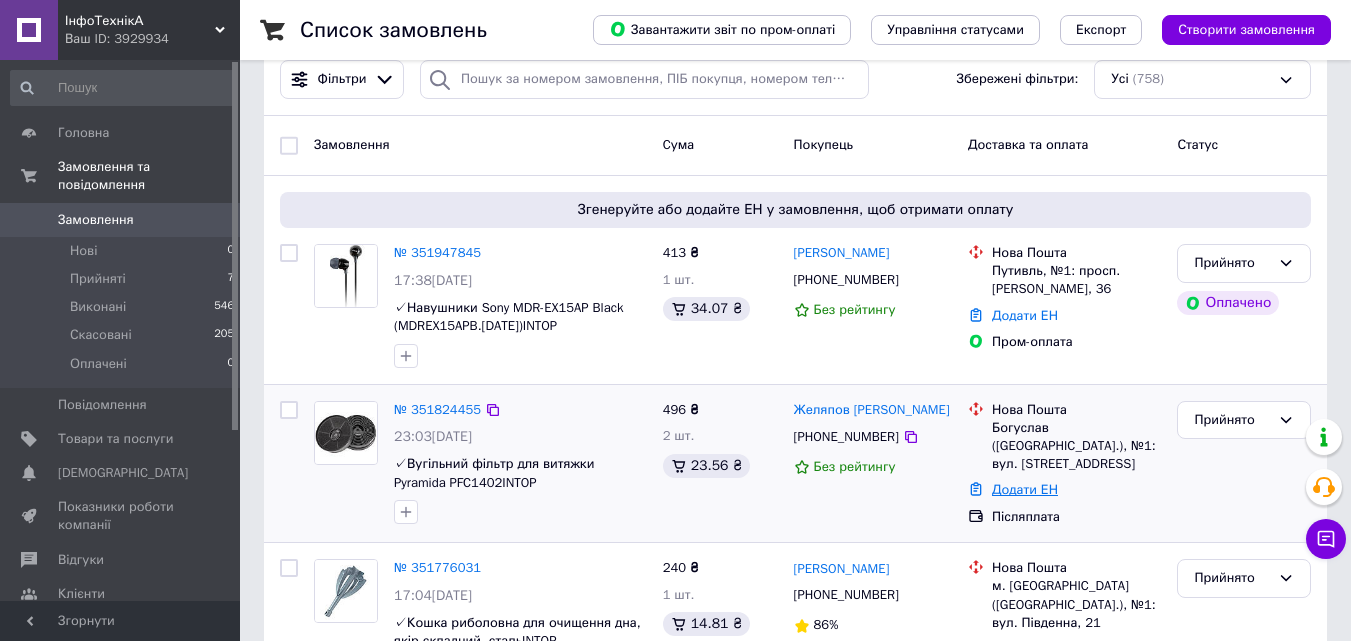 click on "Додати ЕН" at bounding box center (1025, 489) 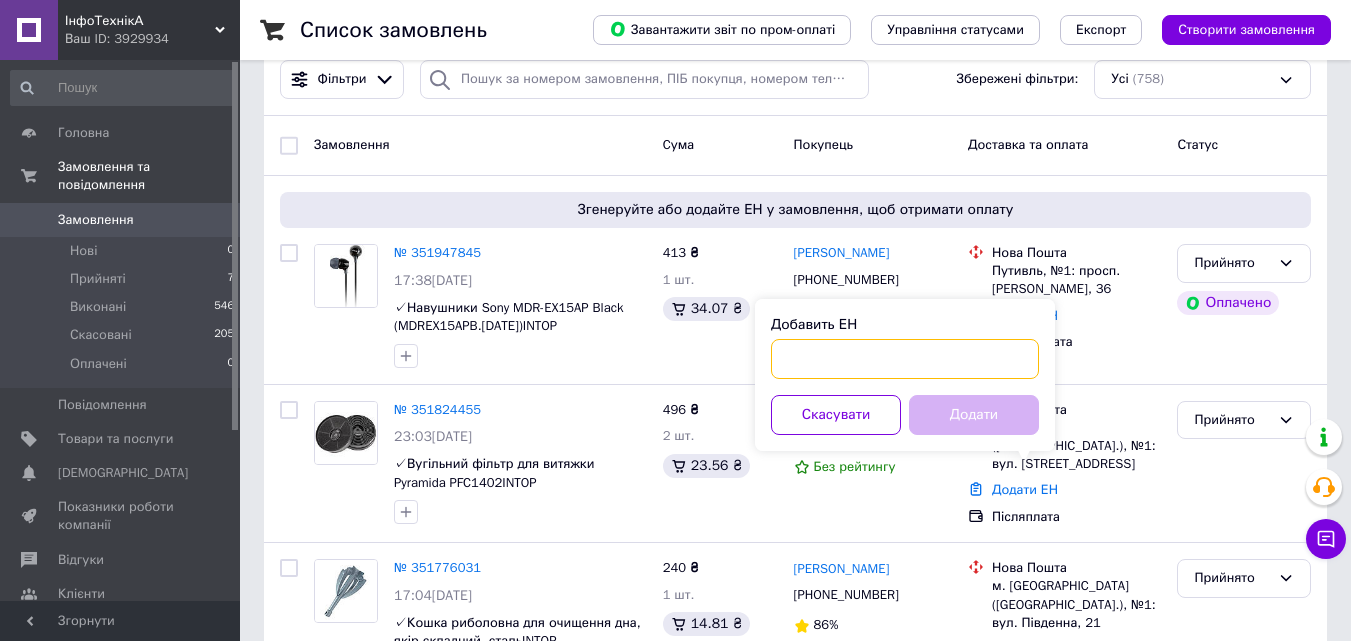 click on "Добавить ЕН" at bounding box center [905, 359] 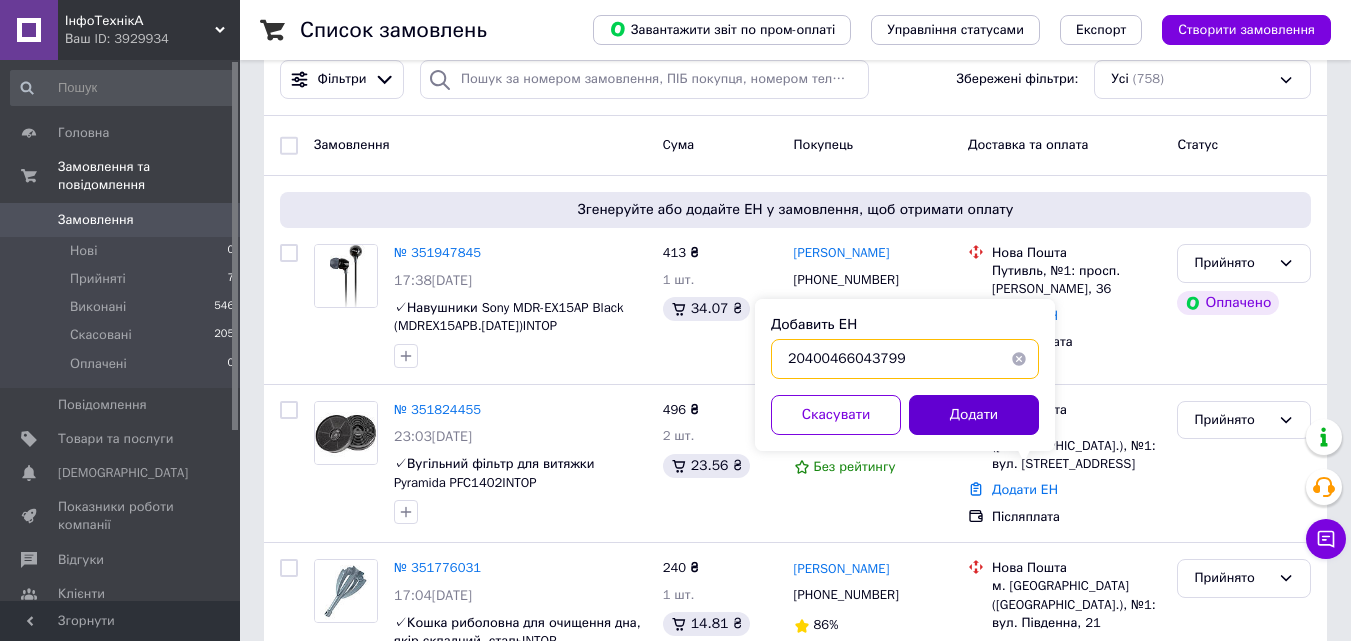 type on "20400466043799" 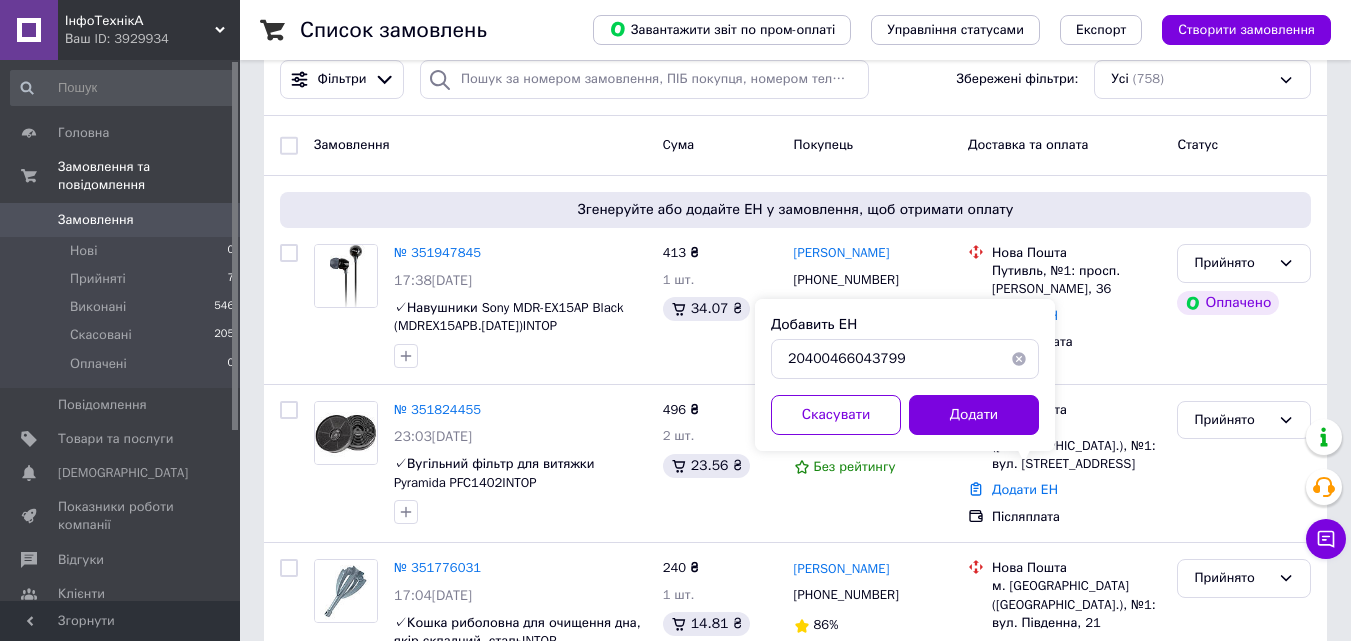 click on "Додати" at bounding box center [974, 415] 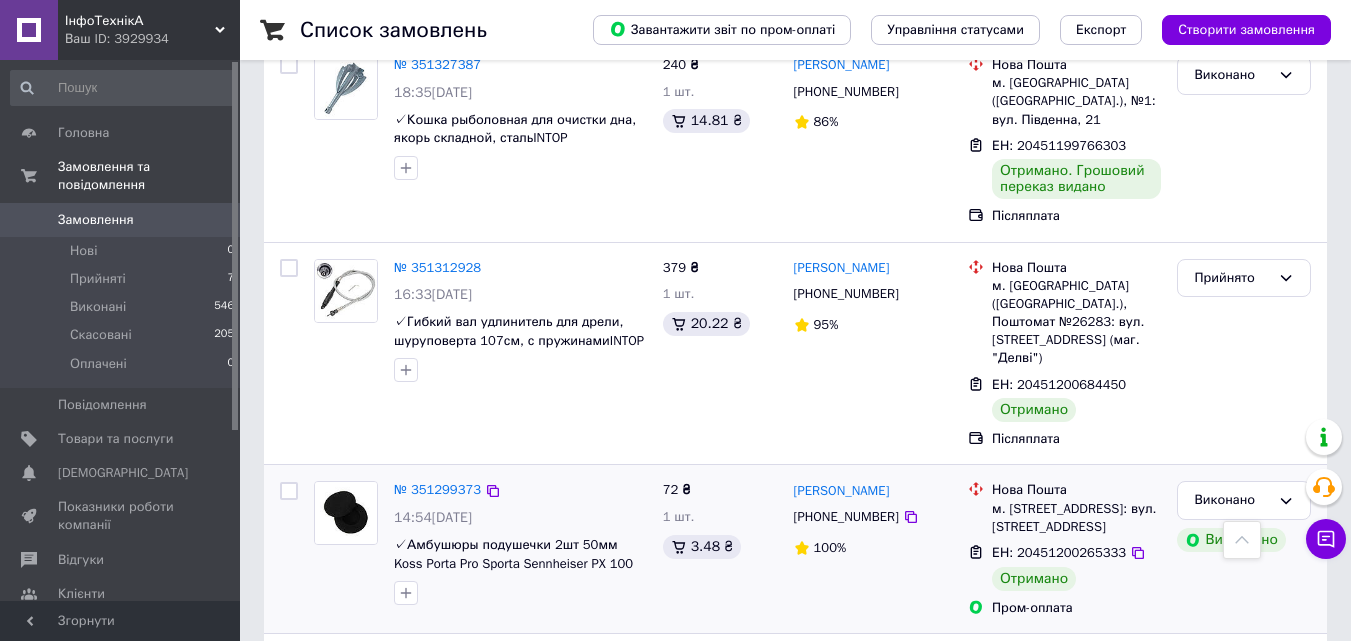 scroll, scrollTop: 1600, scrollLeft: 0, axis: vertical 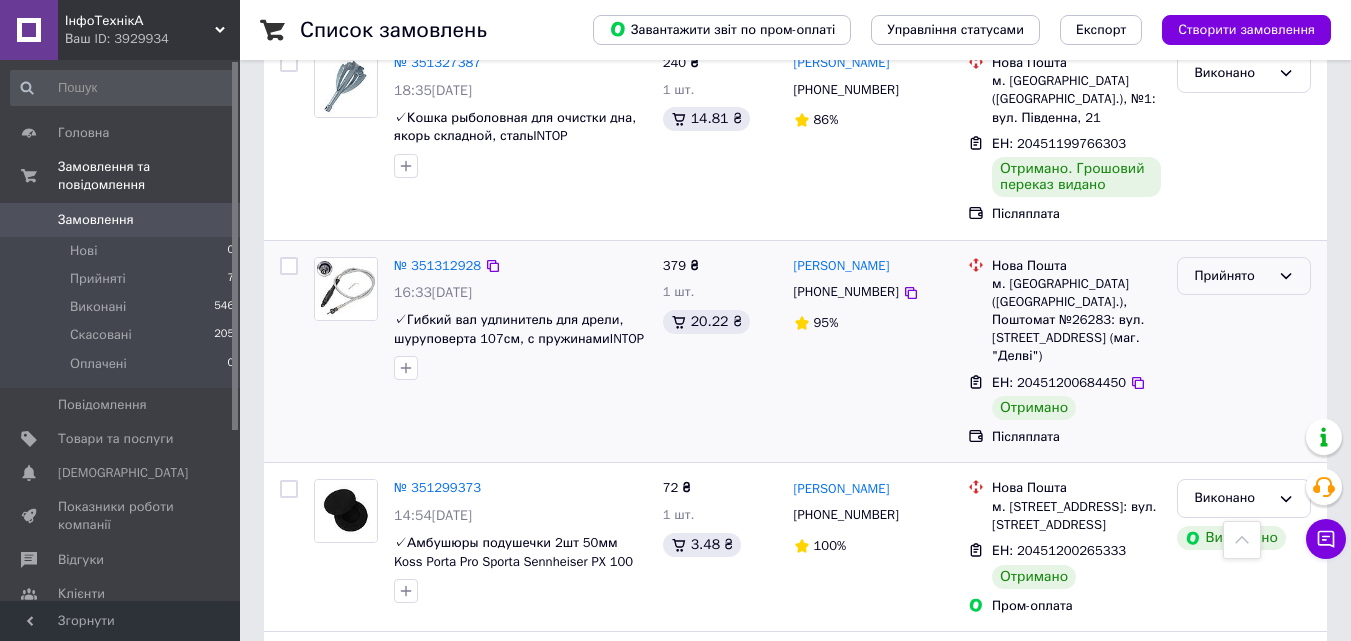 click on "Прийнято" at bounding box center [1244, 276] 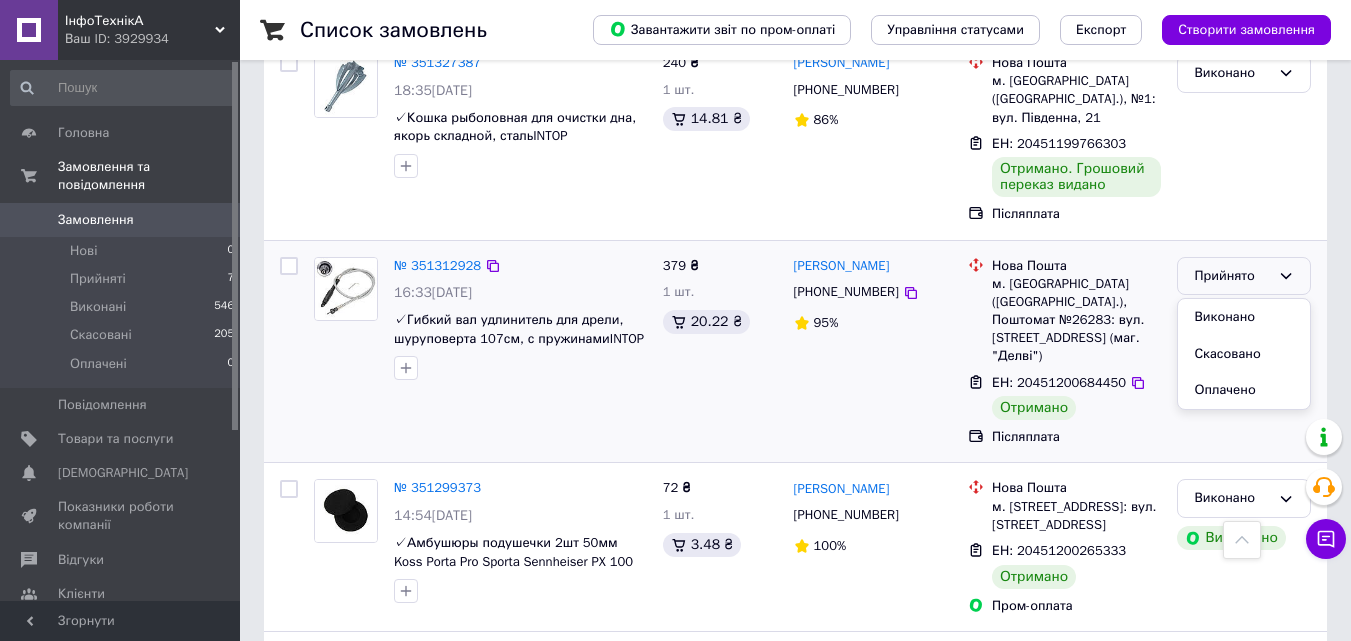 click on "Виконано" at bounding box center [1244, 317] 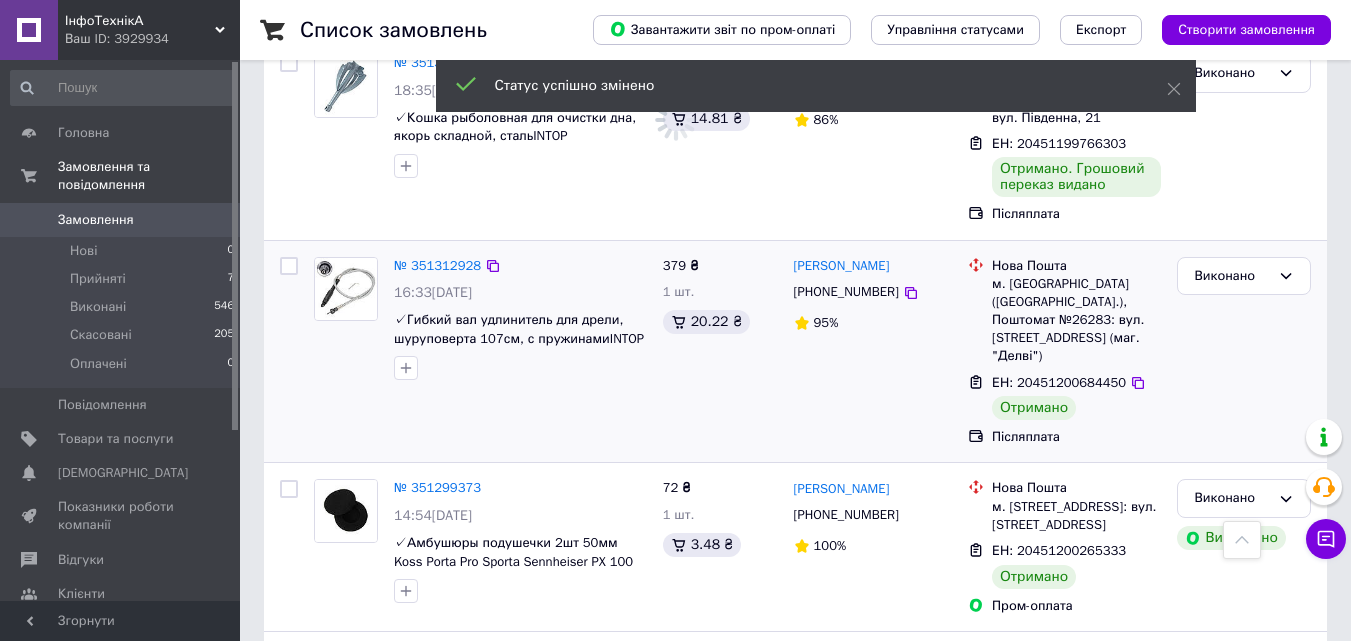 scroll, scrollTop: 1900, scrollLeft: 0, axis: vertical 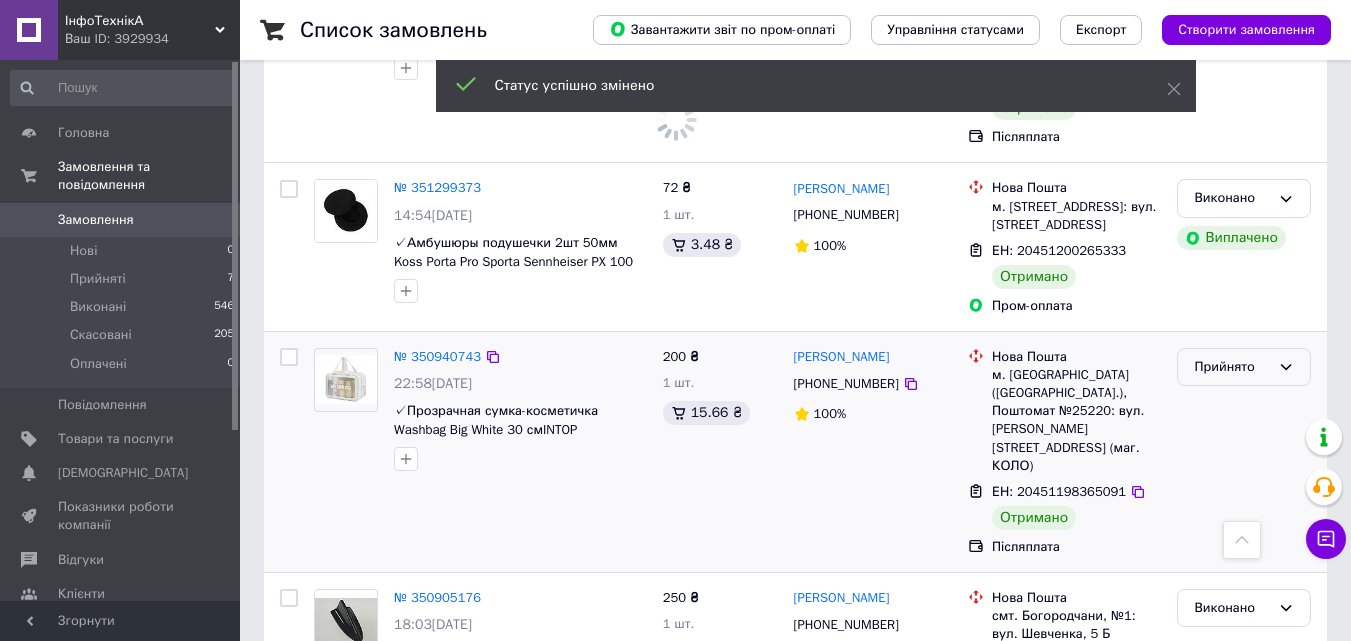 click on "Прийнято" at bounding box center [1232, 367] 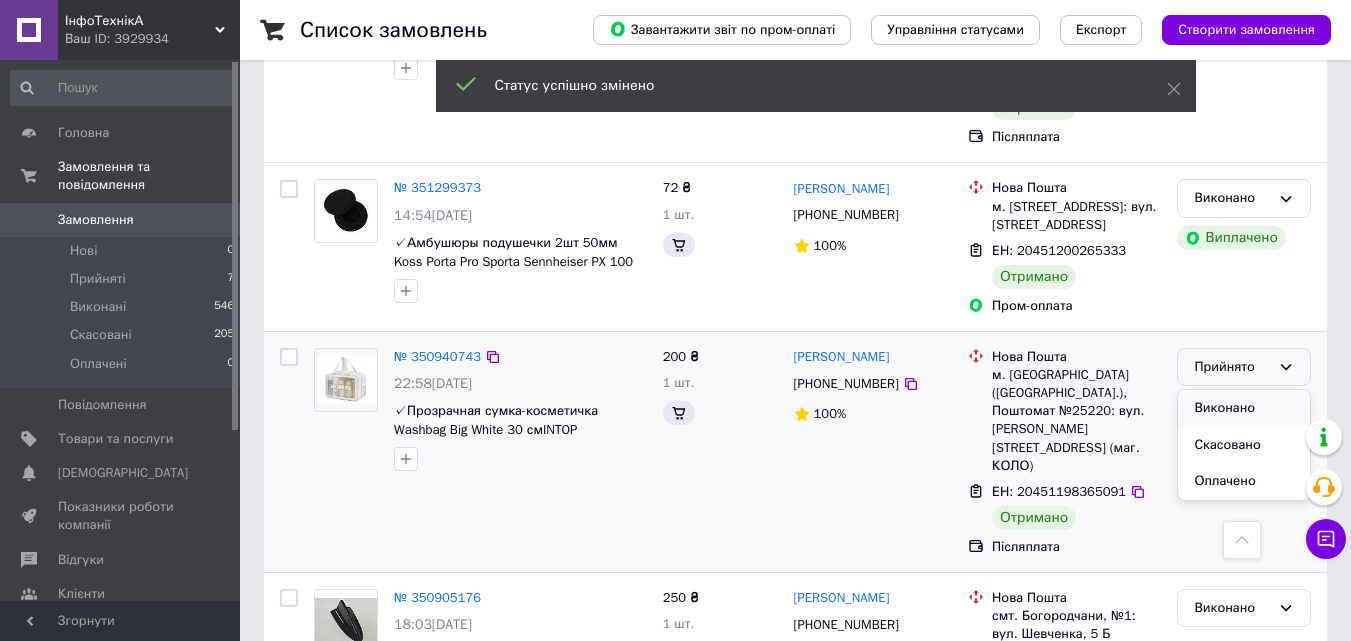 click on "Виконано" at bounding box center [1244, 408] 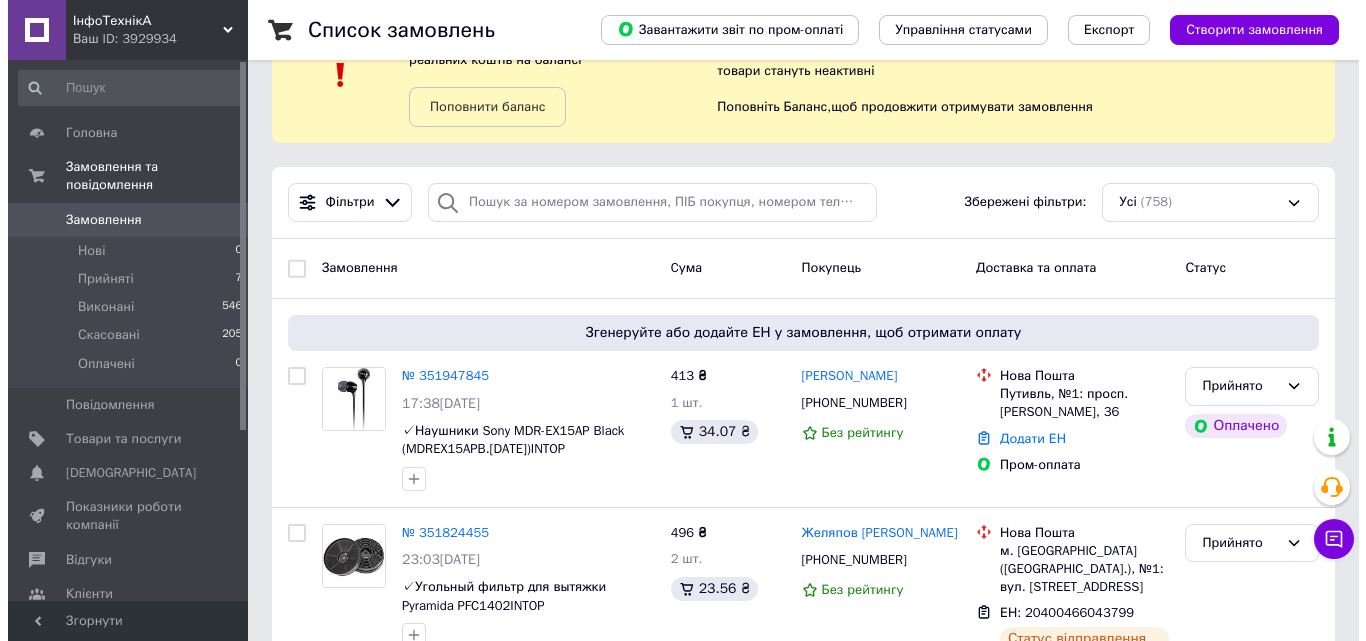 scroll, scrollTop: 0, scrollLeft: 0, axis: both 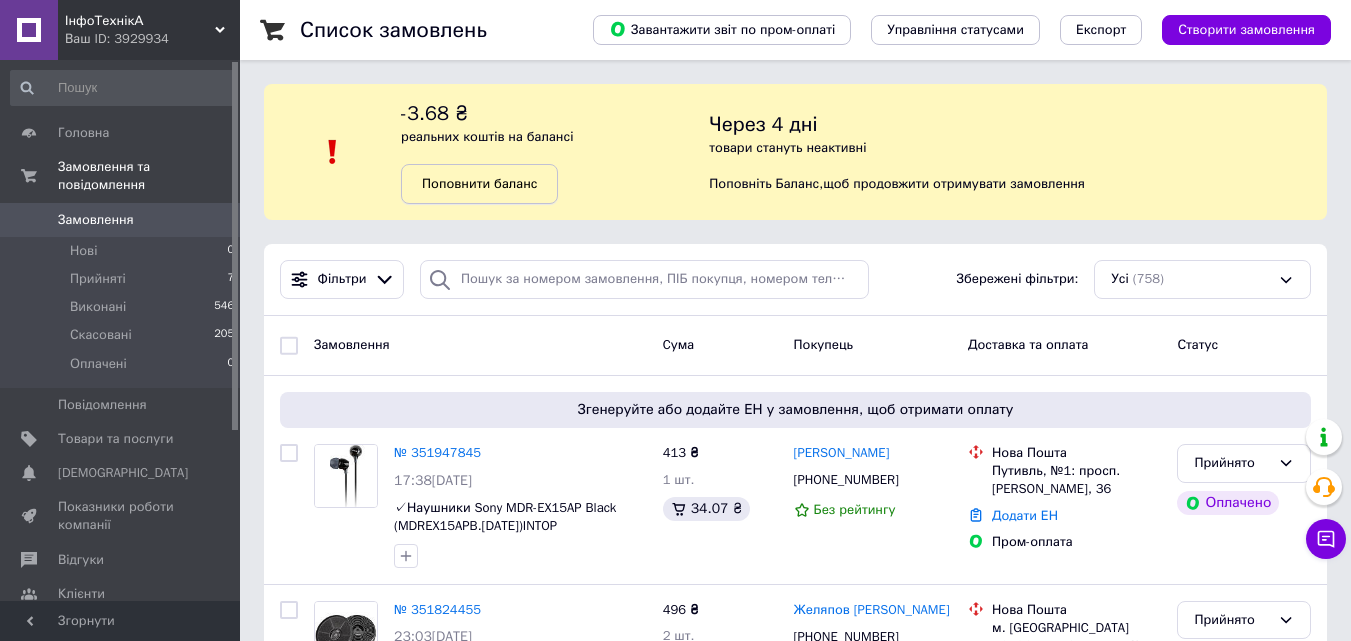 click on "Поповнити баланс" at bounding box center (479, 183) 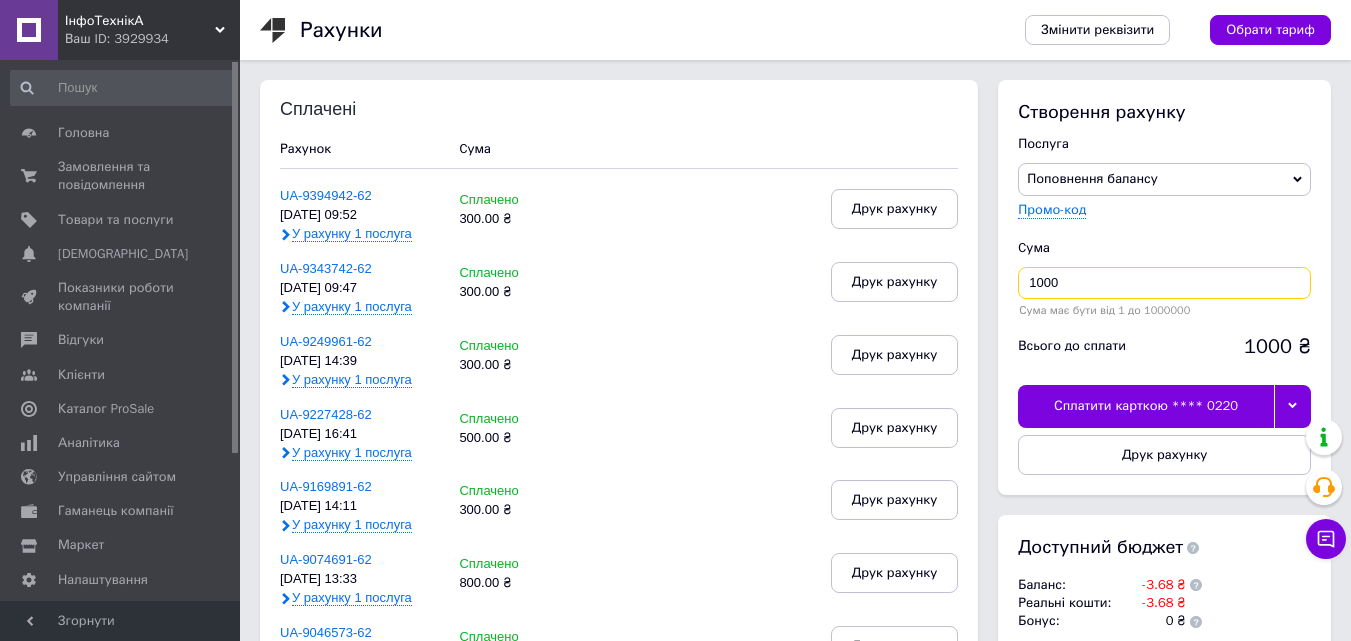 drag, startPoint x: 1082, startPoint y: 275, endPoint x: 1033, endPoint y: 275, distance: 49 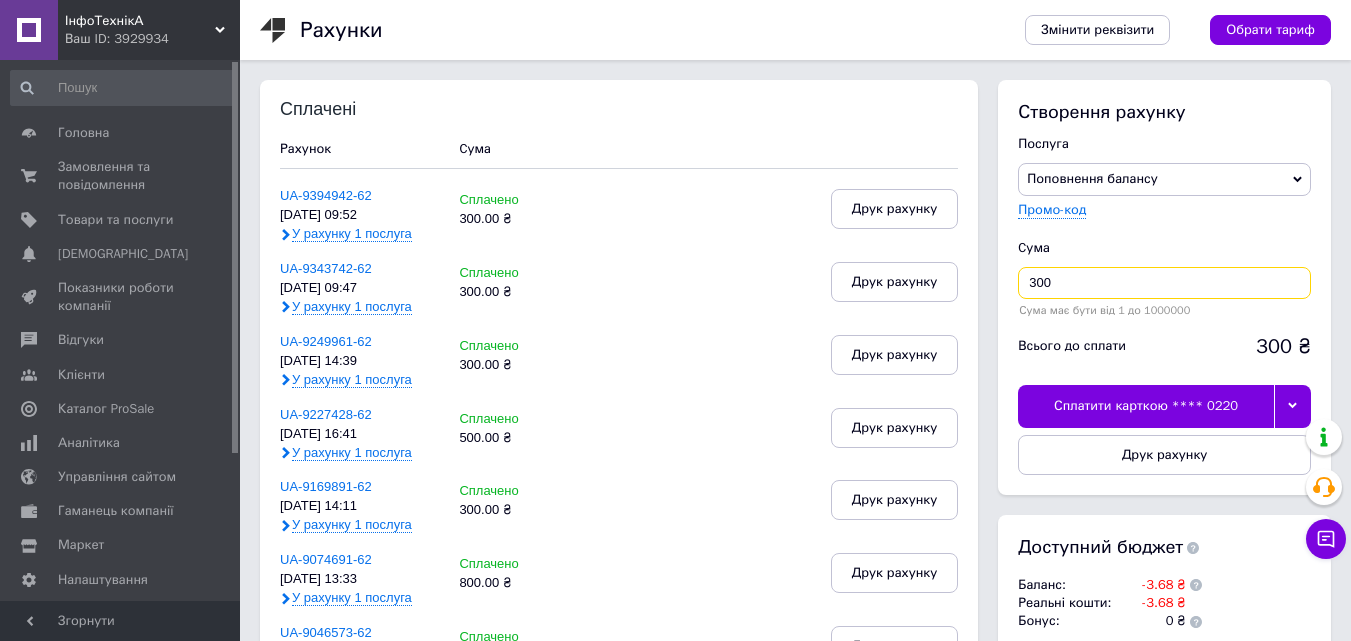 type on "300" 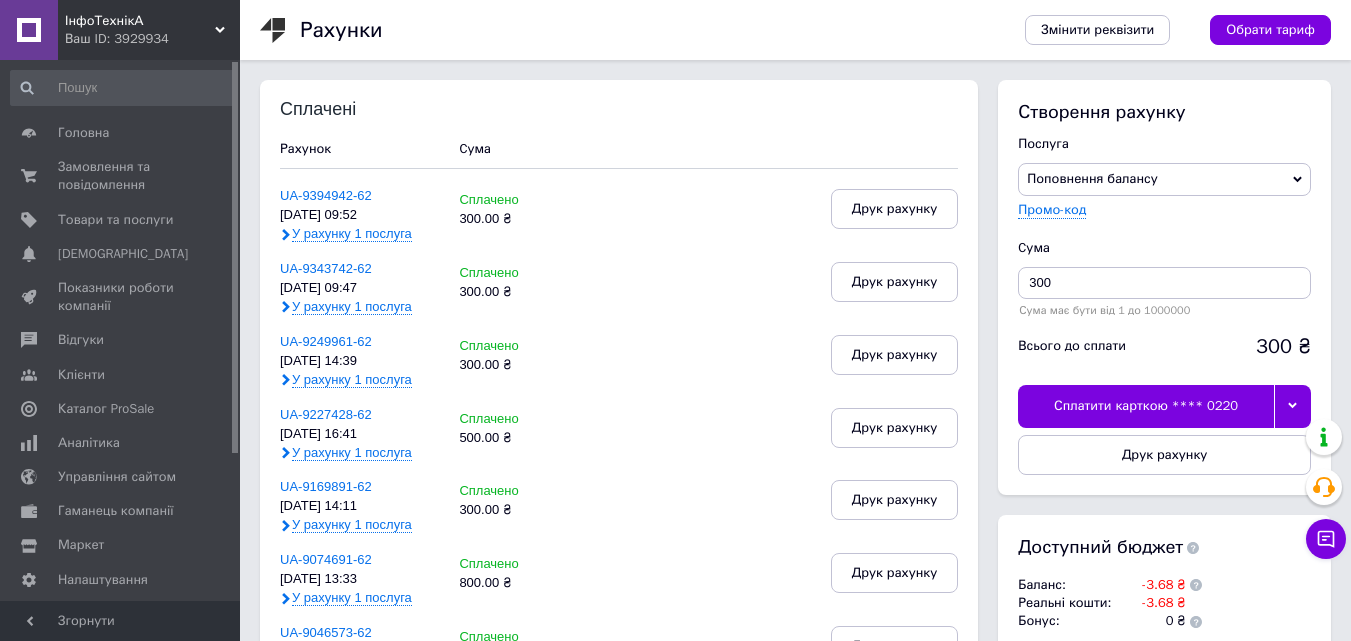 click on "Сплатити карткою  **** 0220" at bounding box center [1146, 406] 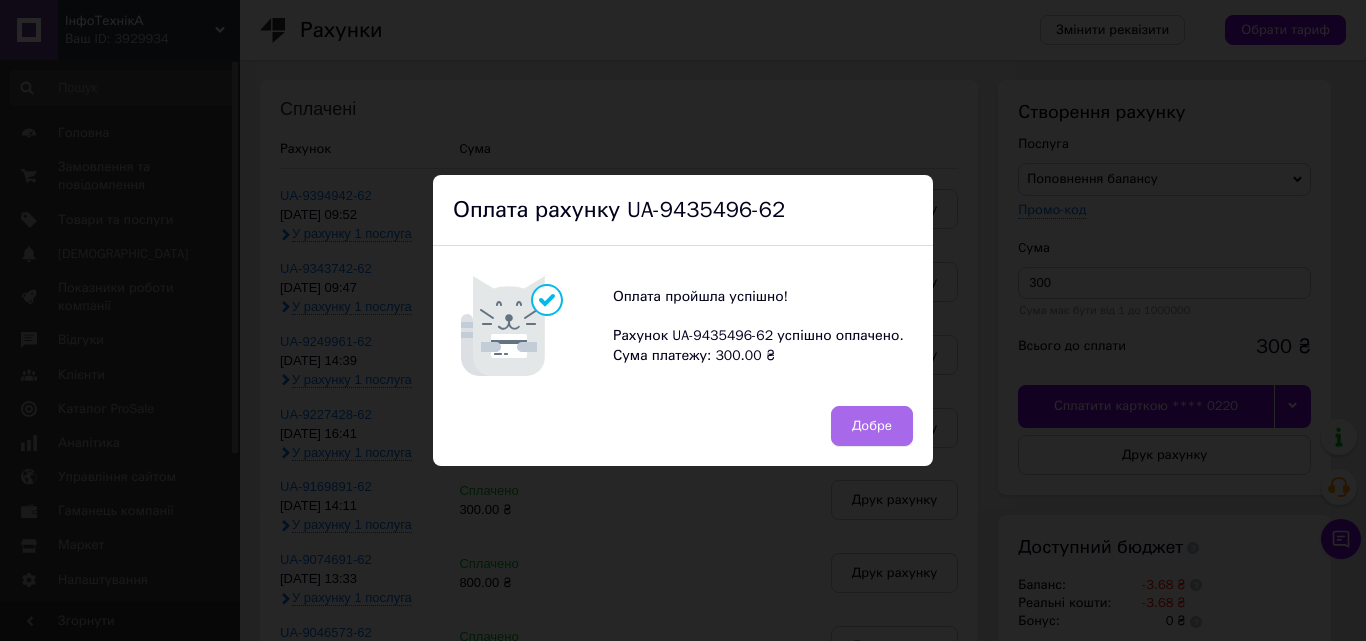 click on "Добре" at bounding box center (872, 426) 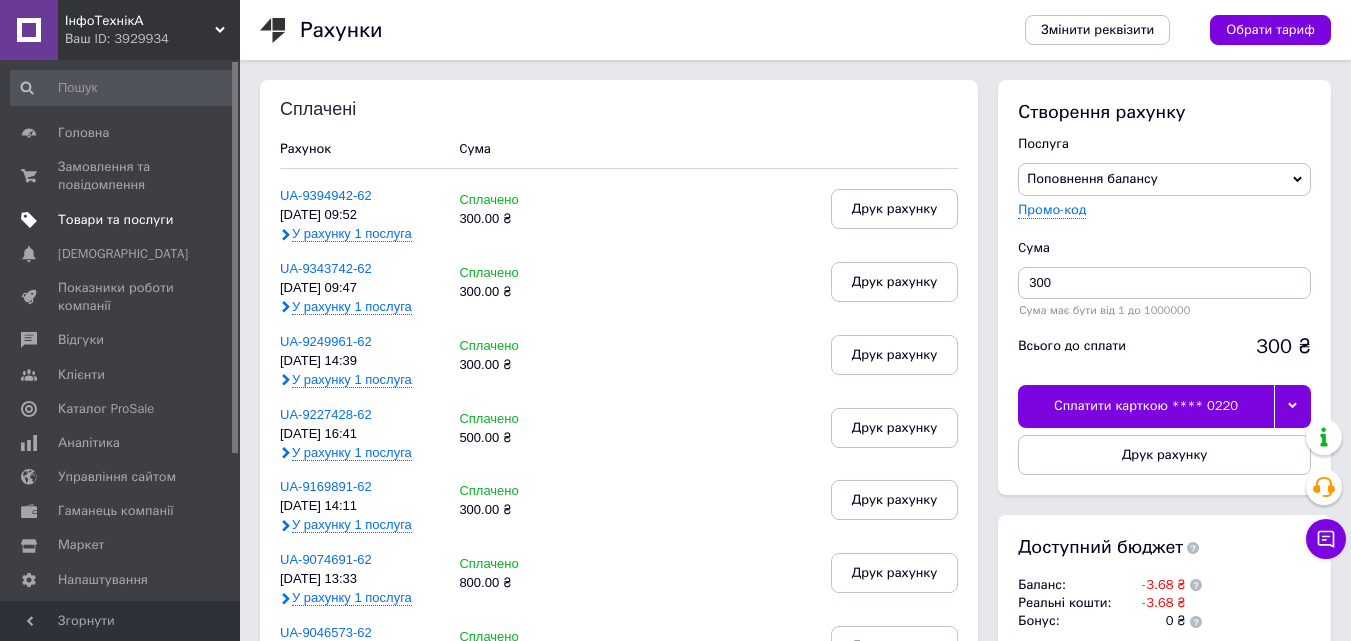 click on "Товари та послуги" at bounding box center [115, 220] 